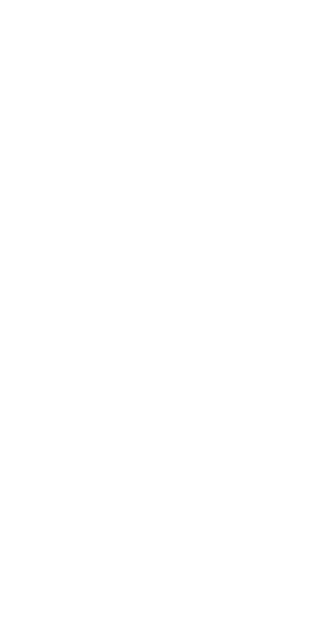 scroll, scrollTop: 0, scrollLeft: 0, axis: both 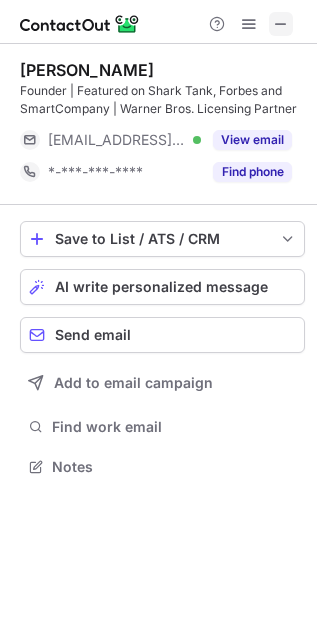 click at bounding box center (281, 24) 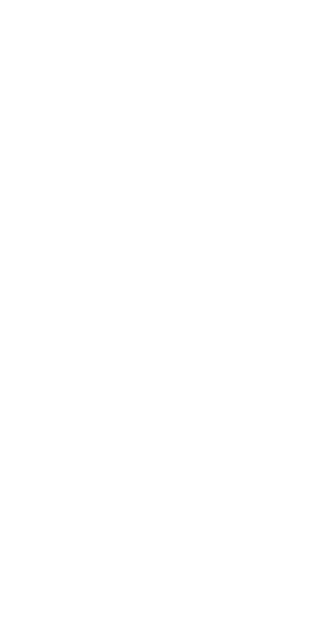 scroll, scrollTop: 0, scrollLeft: 0, axis: both 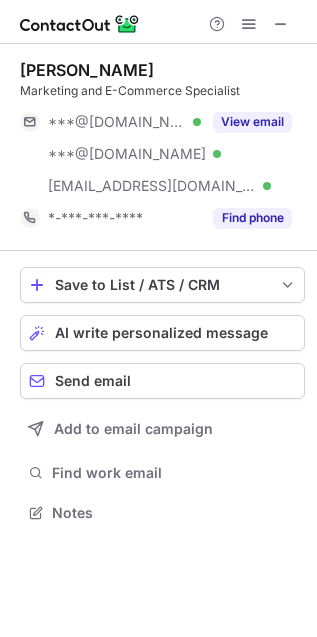 drag, startPoint x: 285, startPoint y: 19, endPoint x: 27, endPoint y: 57, distance: 260.78345 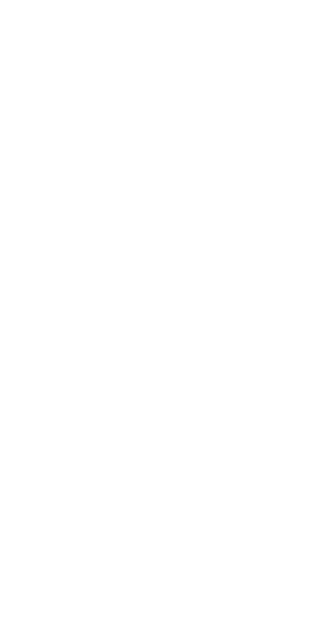 scroll, scrollTop: 0, scrollLeft: 0, axis: both 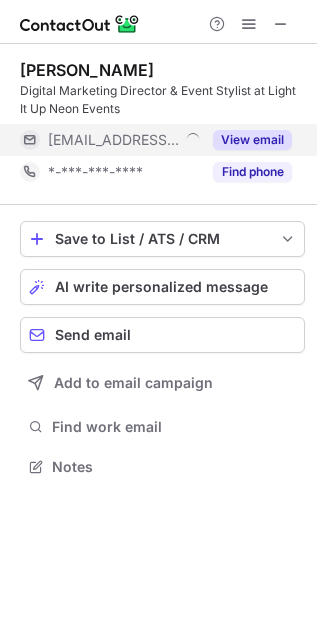 click on "View email" at bounding box center [252, 140] 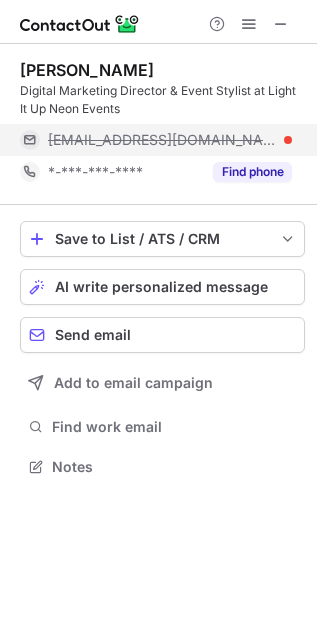 drag, startPoint x: 269, startPoint y: 141, endPoint x: 219, endPoint y: 141, distance: 50 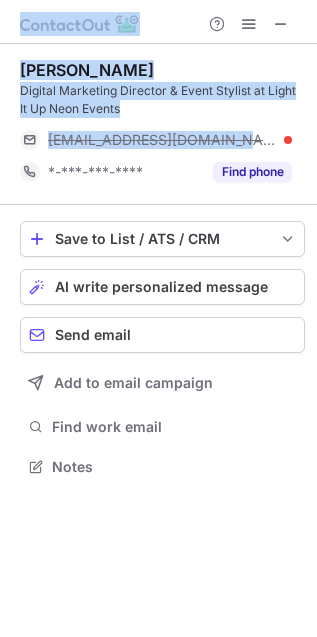 drag, startPoint x: 219, startPoint y: 141, endPoint x: -35, endPoint y: 134, distance: 254.09644 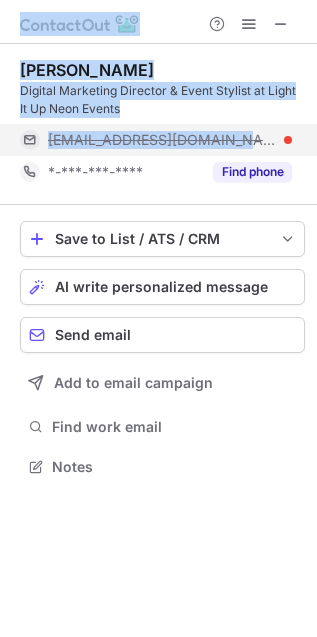 copy on "Jasmine M. Digital Marketing Director & Event Stylist at Light It Up Neon Events jasmine@lightitupneon.co" 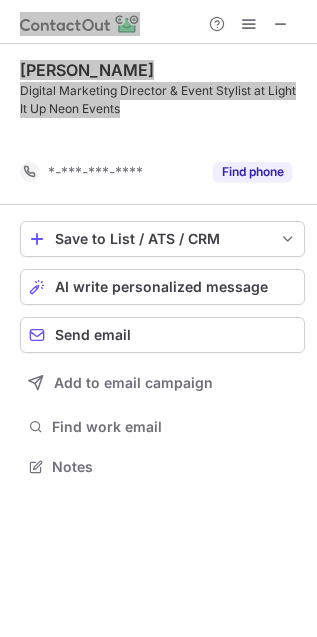 scroll, scrollTop: 421, scrollLeft: 317, axis: both 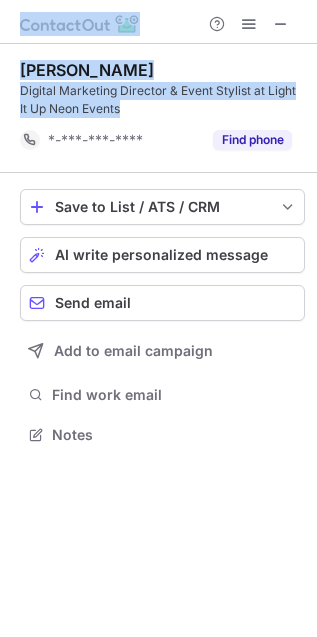 click on "Jasmine M." at bounding box center [87, 70] 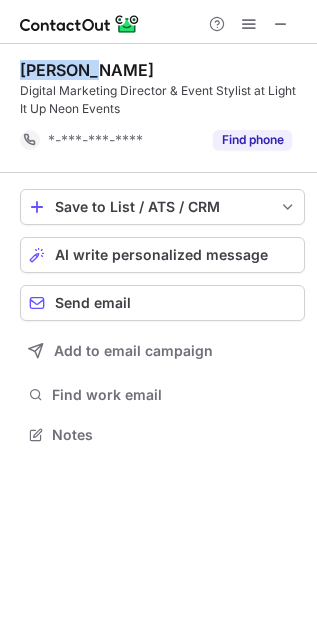 click on "[PERSON_NAME]" at bounding box center [87, 70] 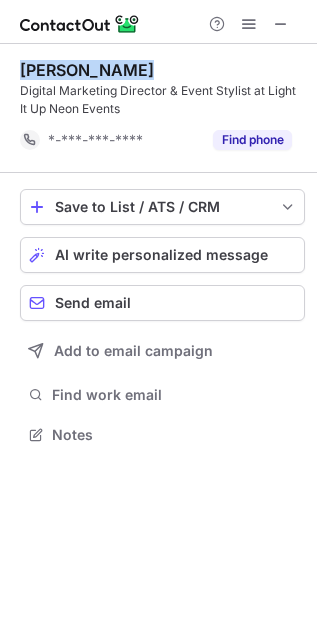 click on "[PERSON_NAME]" at bounding box center [87, 70] 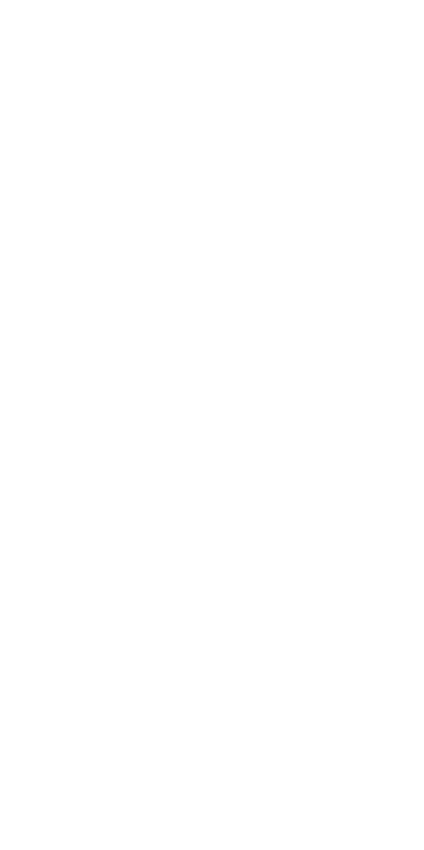 scroll, scrollTop: 0, scrollLeft: 0, axis: both 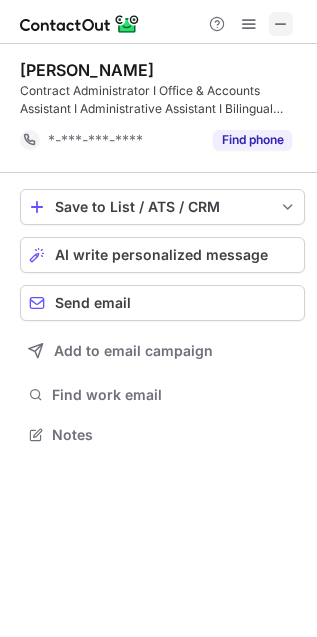 click at bounding box center (281, 24) 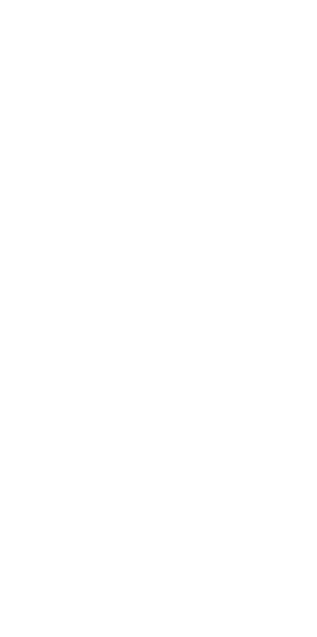scroll, scrollTop: 0, scrollLeft: 0, axis: both 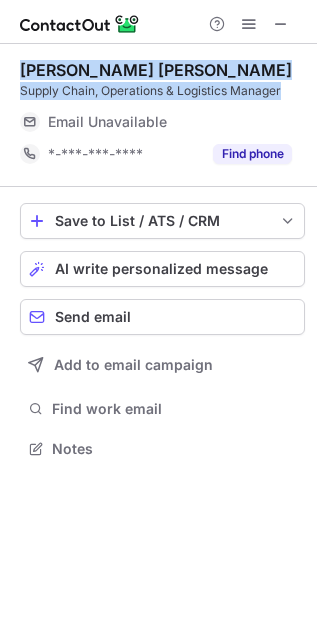 drag, startPoint x: 23, startPoint y: 67, endPoint x: 285, endPoint y: 96, distance: 263.60007 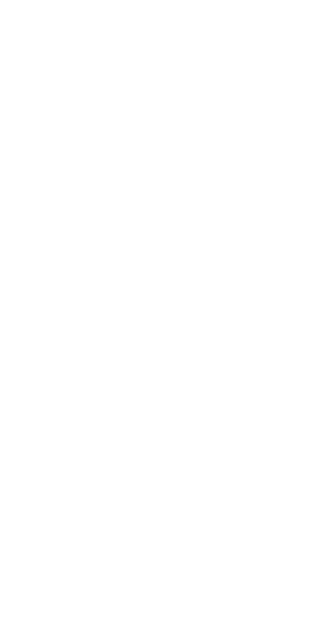 scroll, scrollTop: 0, scrollLeft: 0, axis: both 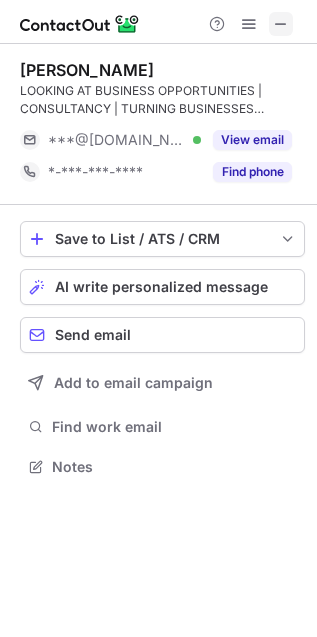 click at bounding box center (281, 24) 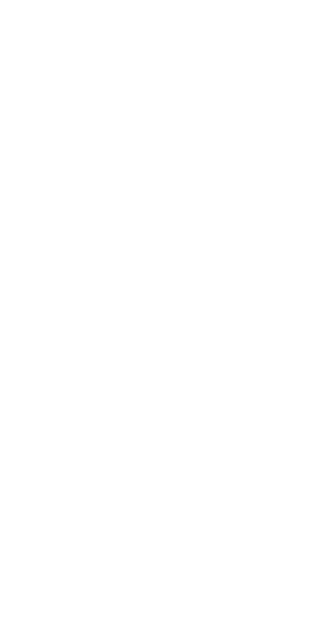 scroll, scrollTop: 0, scrollLeft: 0, axis: both 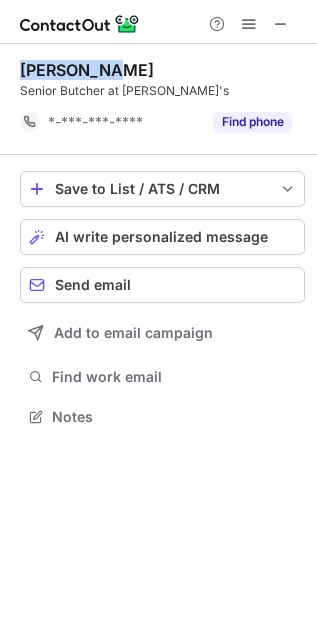 copy on "Dane Sundy" 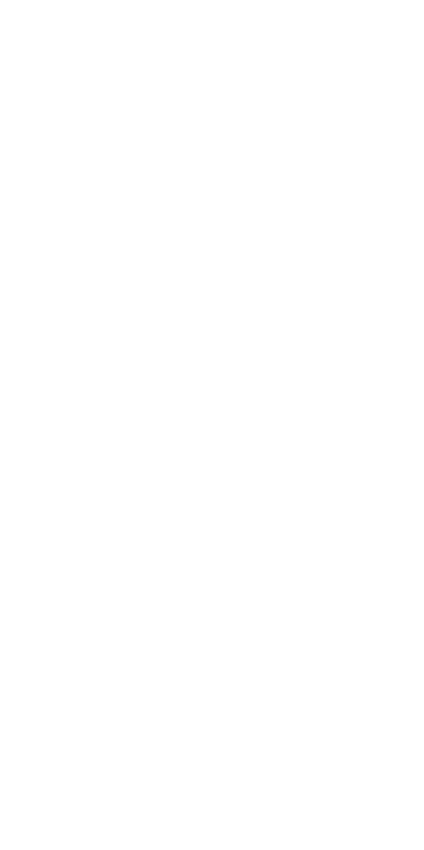 scroll, scrollTop: 0, scrollLeft: 0, axis: both 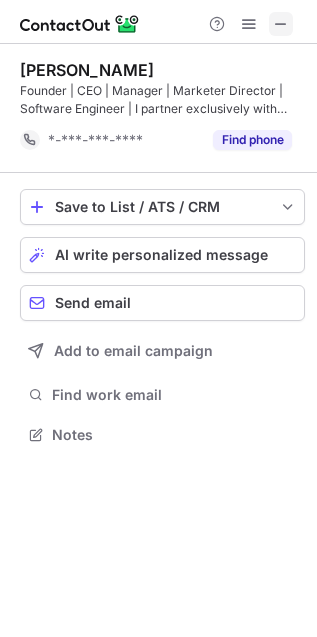 click at bounding box center (281, 24) 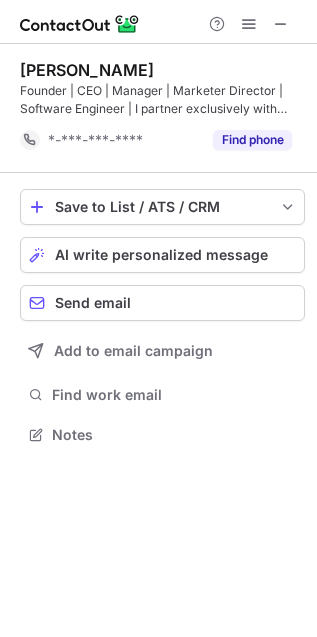 type 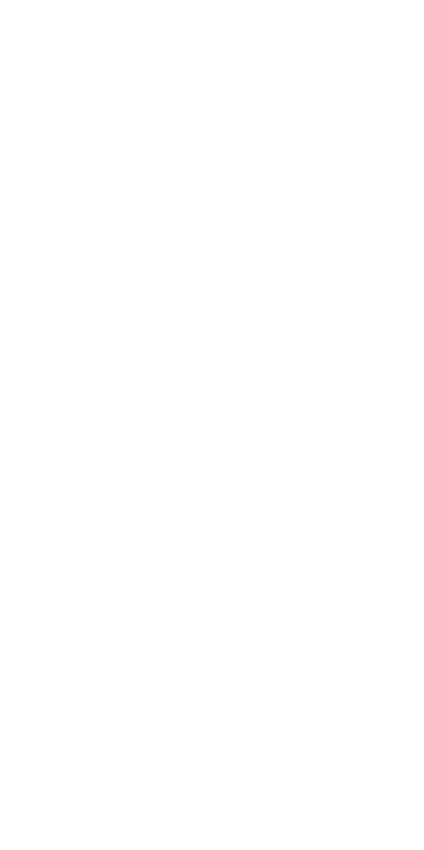 scroll, scrollTop: 0, scrollLeft: 0, axis: both 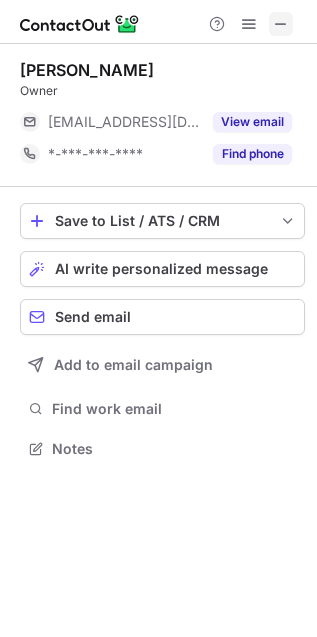 click at bounding box center [281, 24] 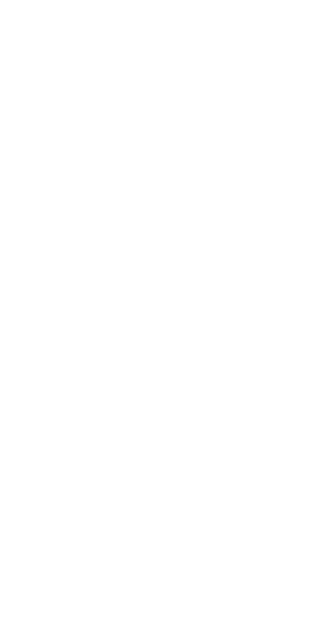 scroll, scrollTop: 0, scrollLeft: 0, axis: both 